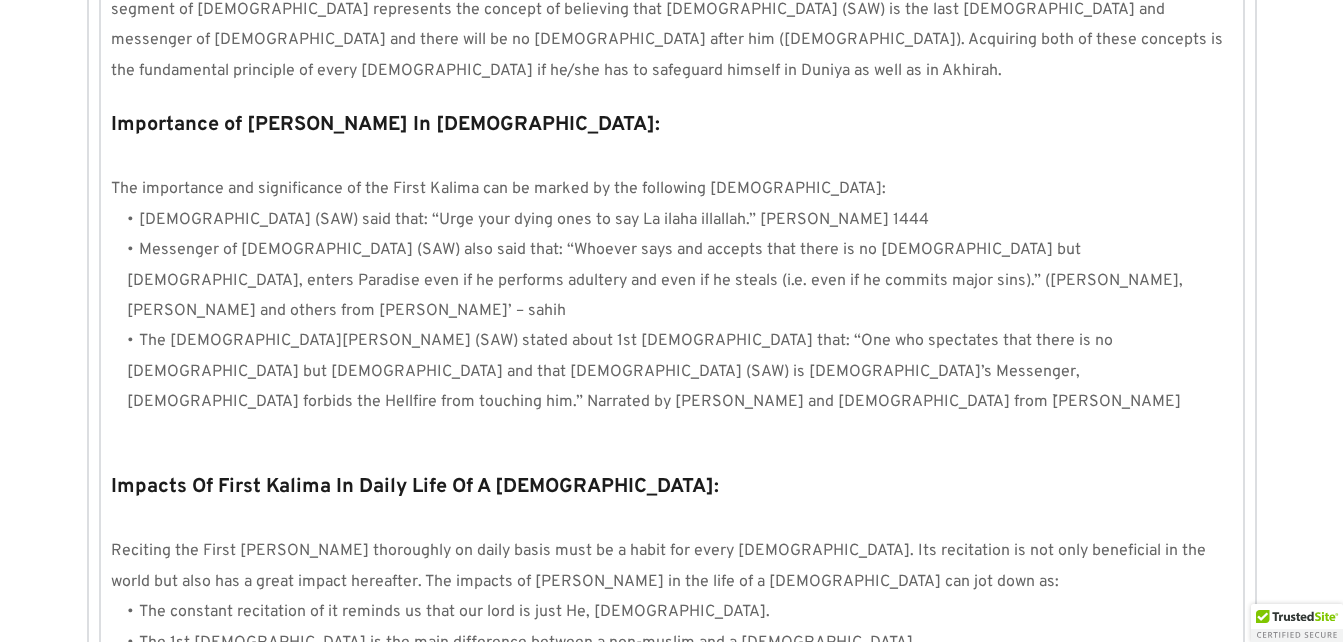 scroll, scrollTop: 0, scrollLeft: 0, axis: both 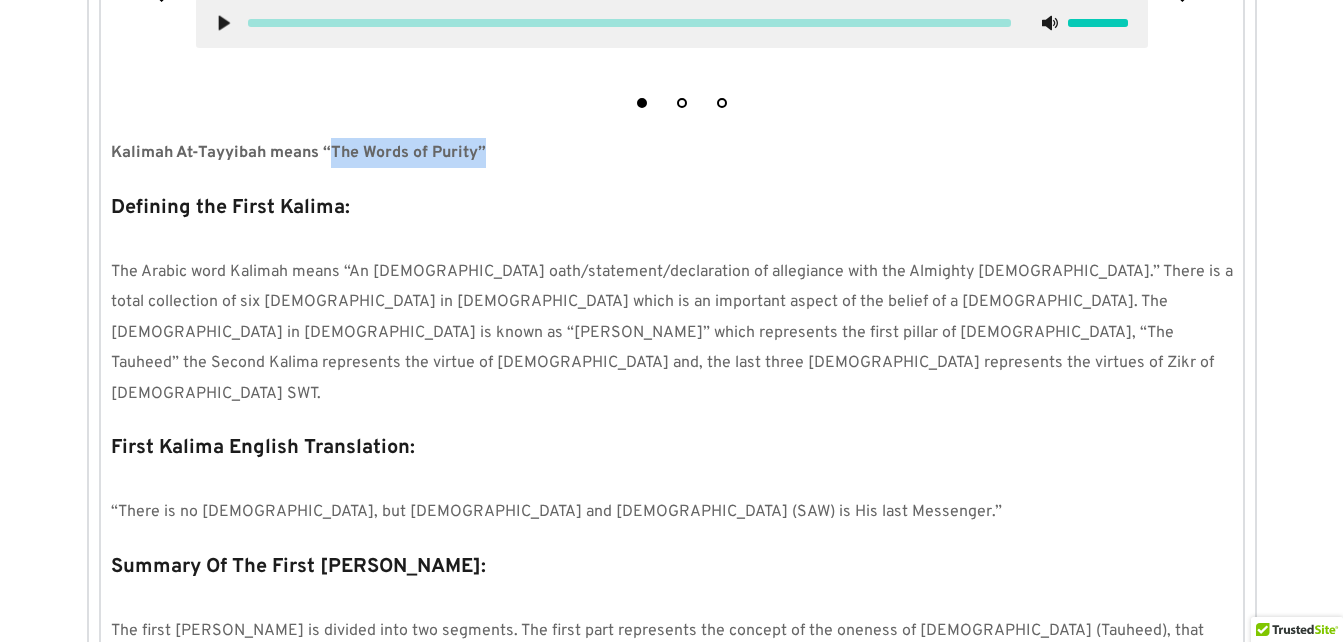 drag, startPoint x: 484, startPoint y: 166, endPoint x: 331, endPoint y: 176, distance: 153.32645 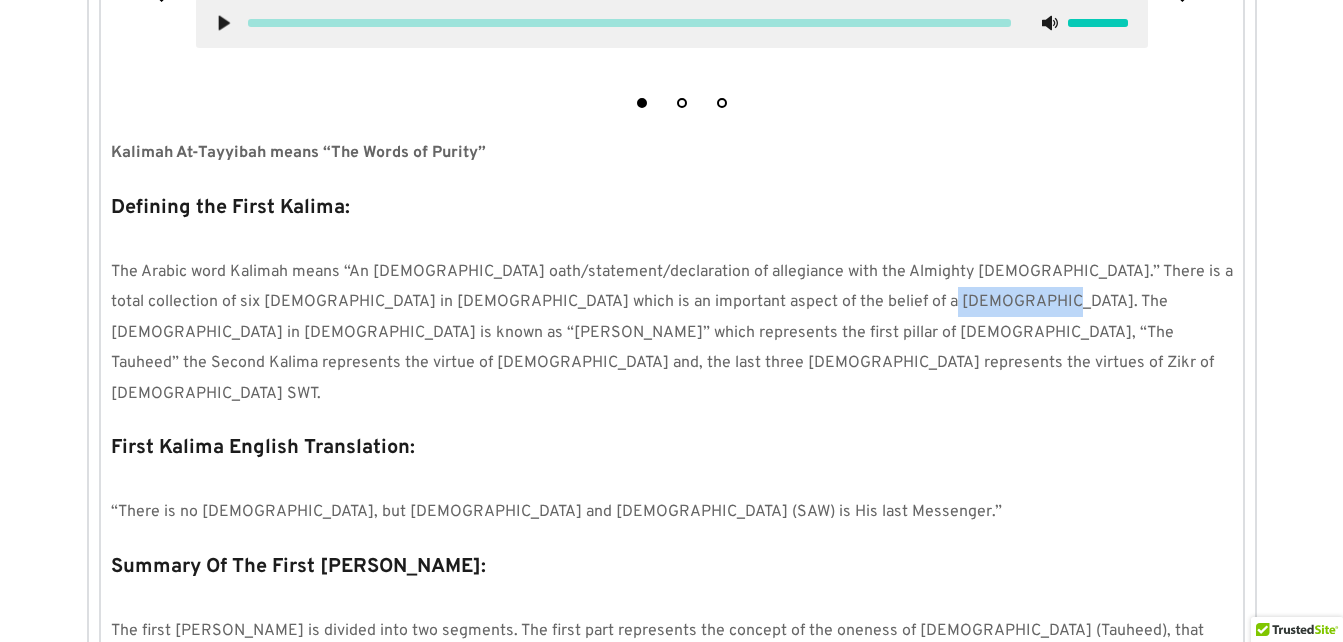 drag, startPoint x: 910, startPoint y: 299, endPoint x: 811, endPoint y: 307, distance: 99.32271 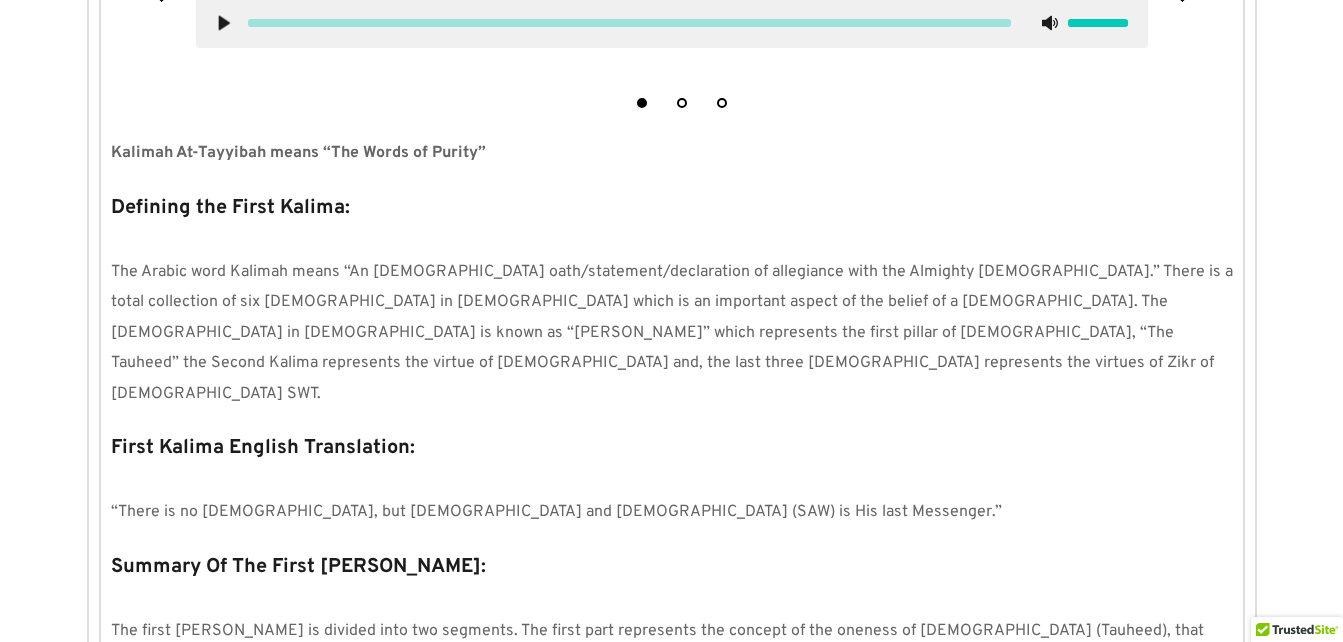 drag, startPoint x: 811, startPoint y: 307, endPoint x: 923, endPoint y: 311, distance: 112.0714 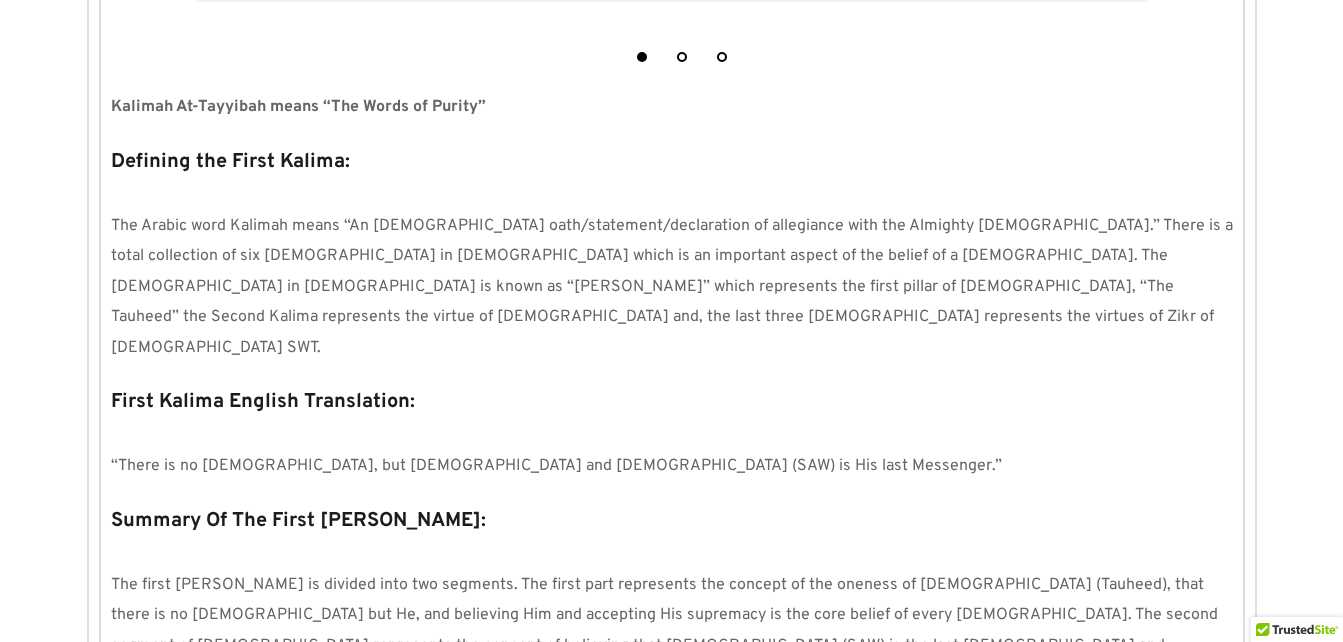 scroll, scrollTop: 731, scrollLeft: 0, axis: vertical 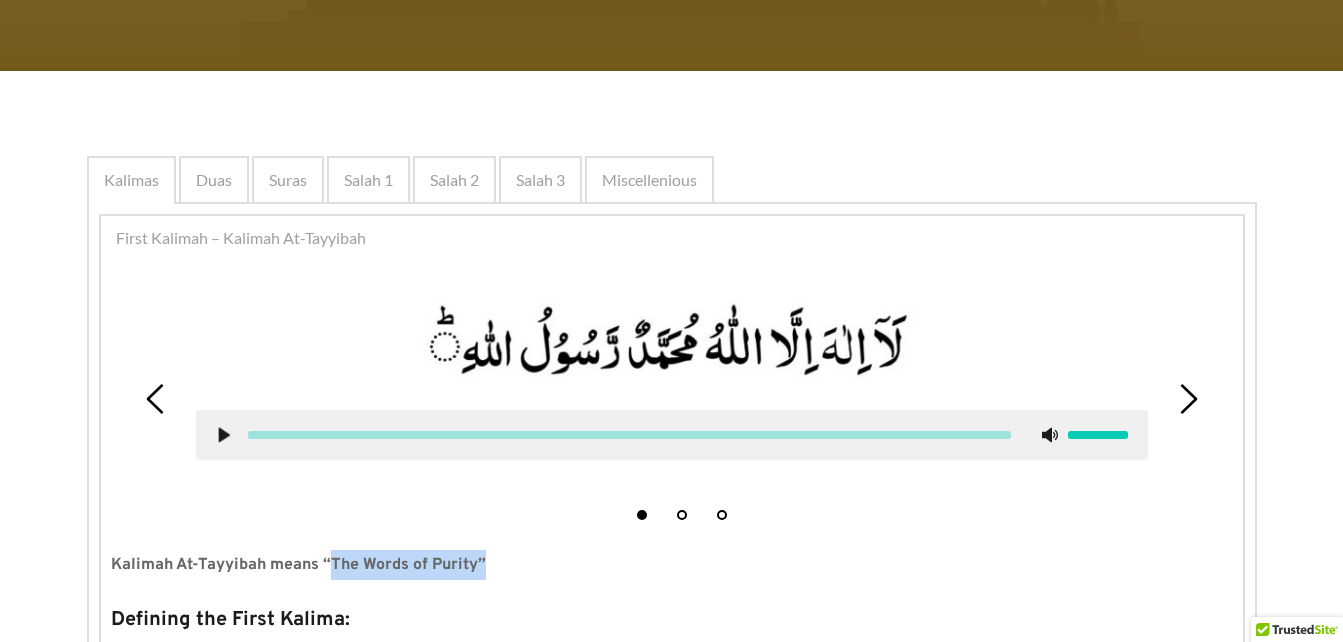 drag, startPoint x: 489, startPoint y: 559, endPoint x: 329, endPoint y: 575, distance: 160.798 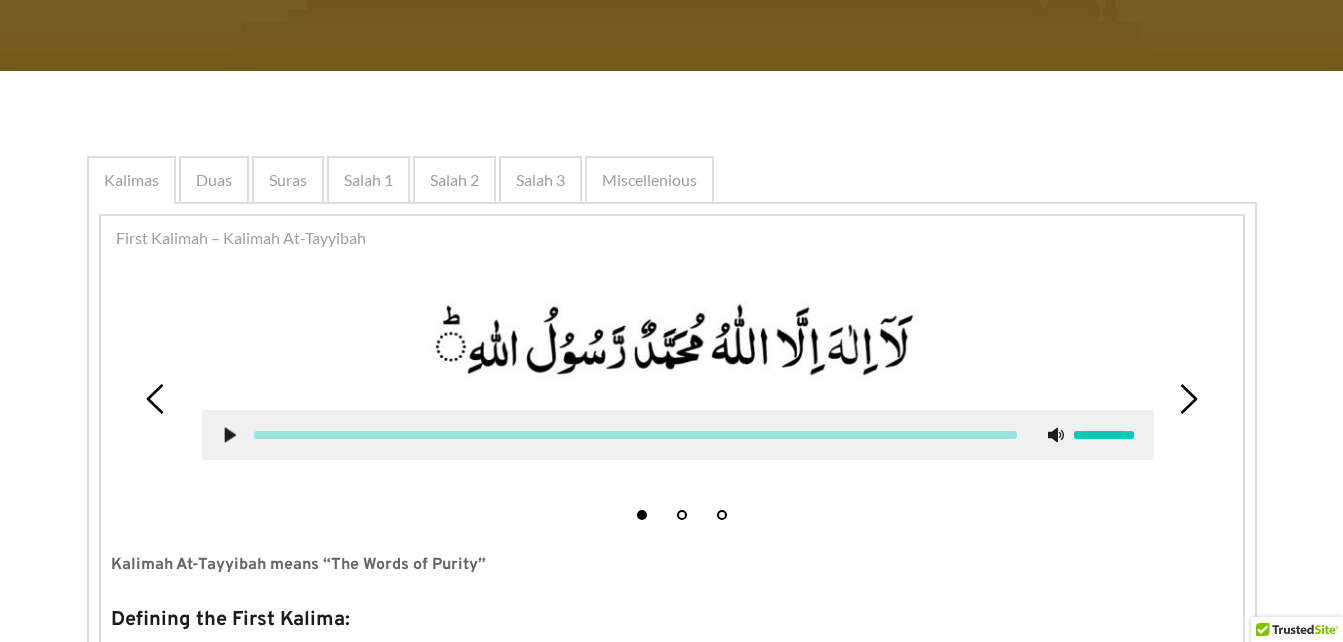 click at bounding box center (678, 341) 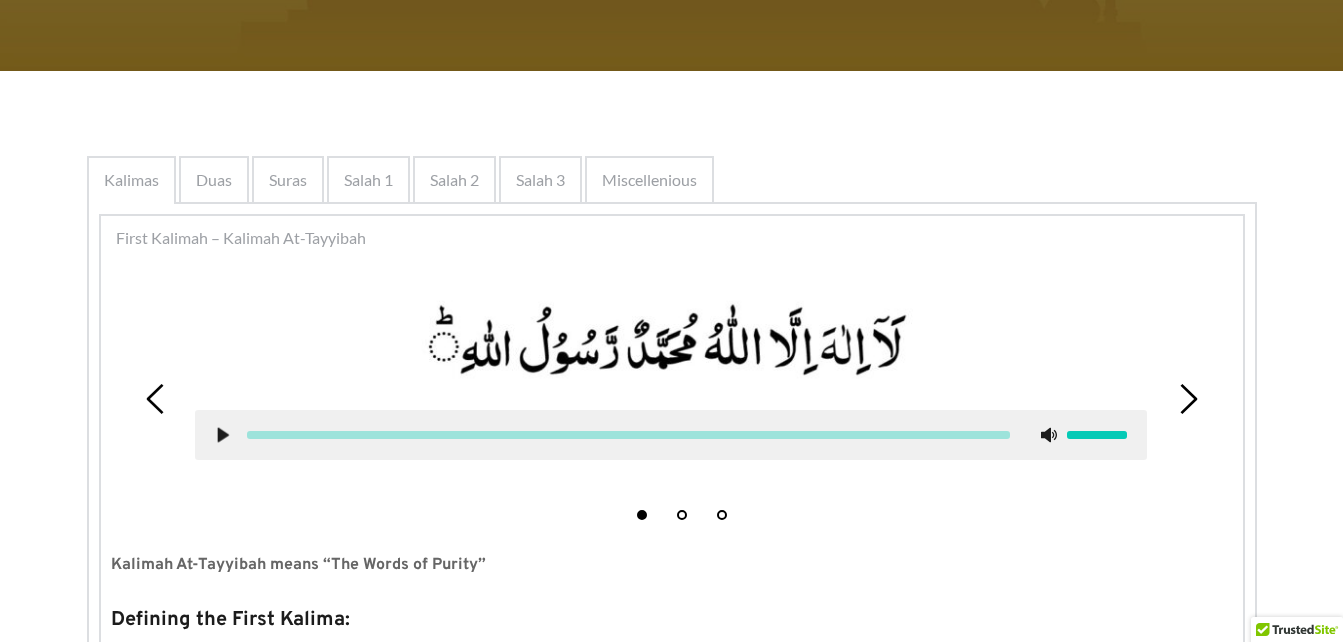 click at bounding box center [671, 341] 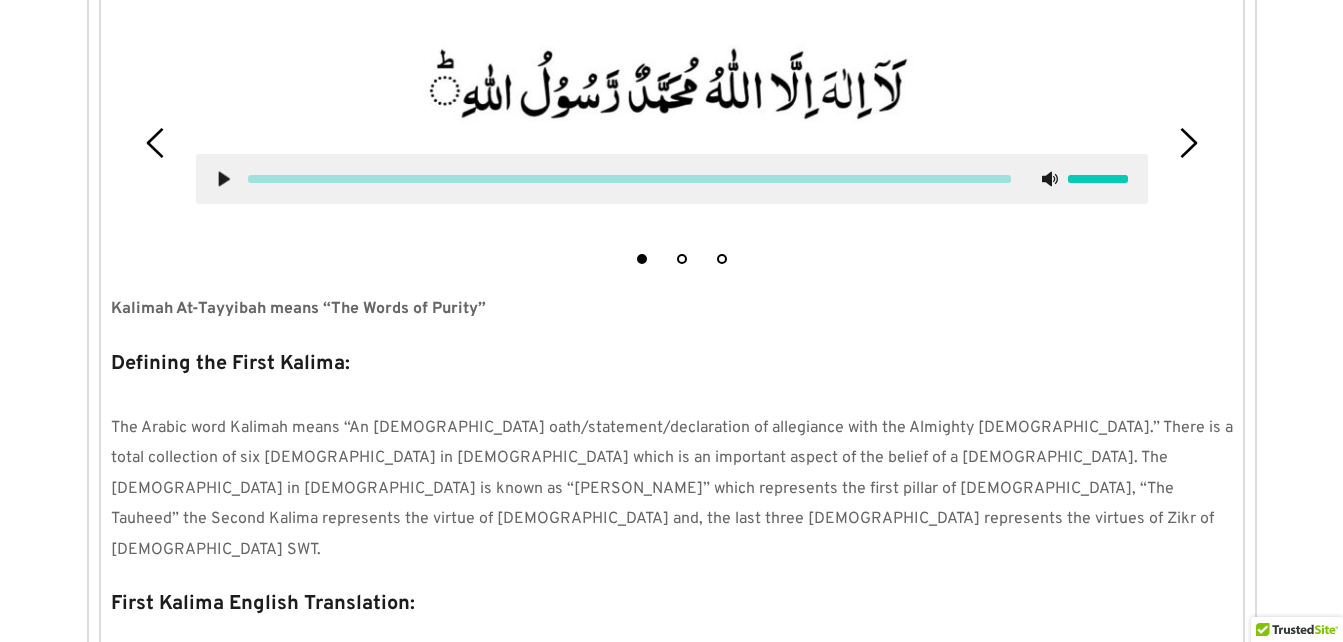 scroll, scrollTop: 529, scrollLeft: 0, axis: vertical 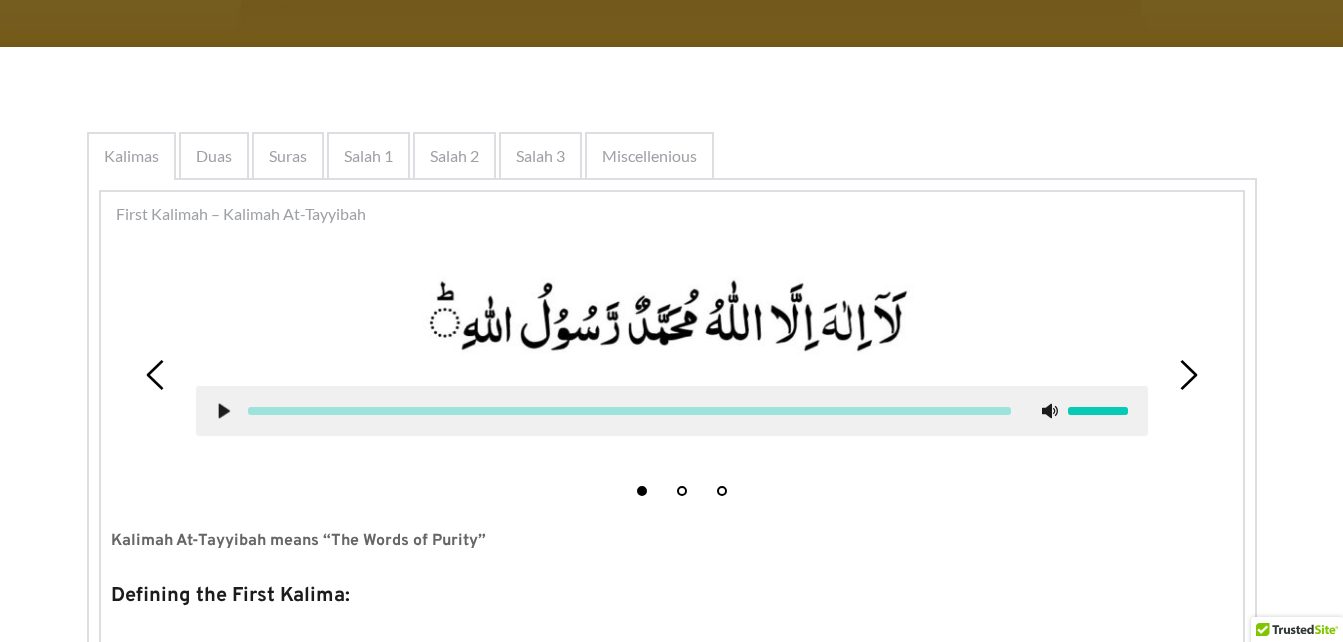 click 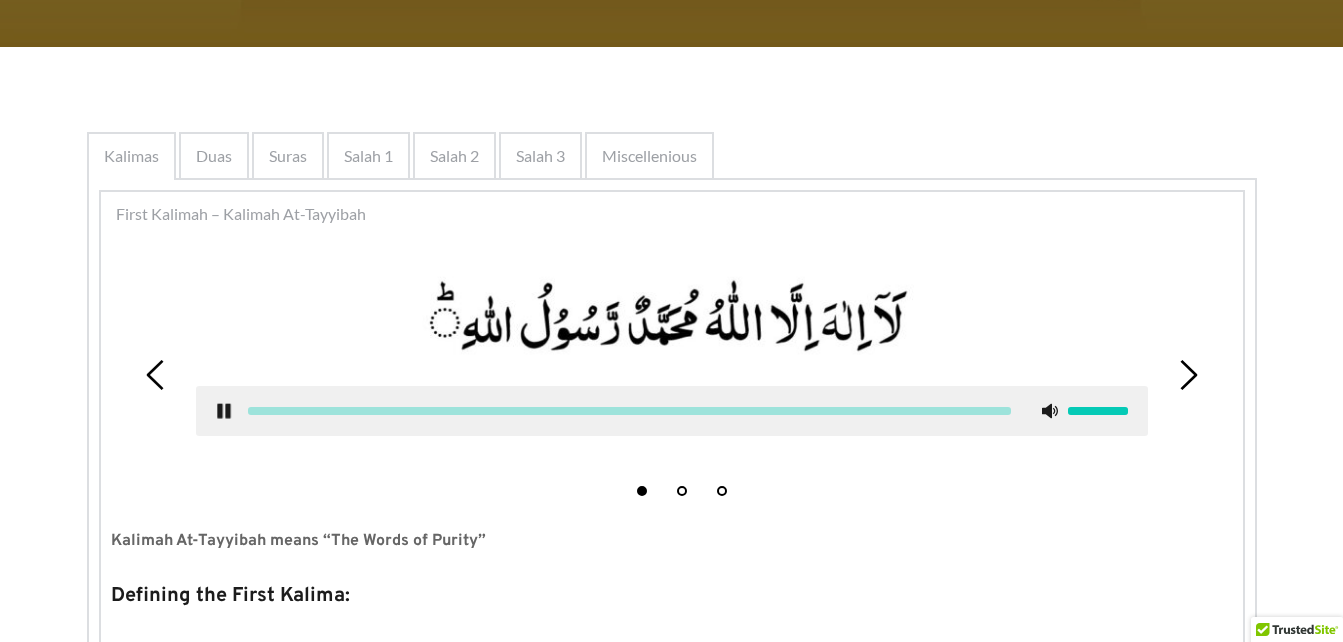 click 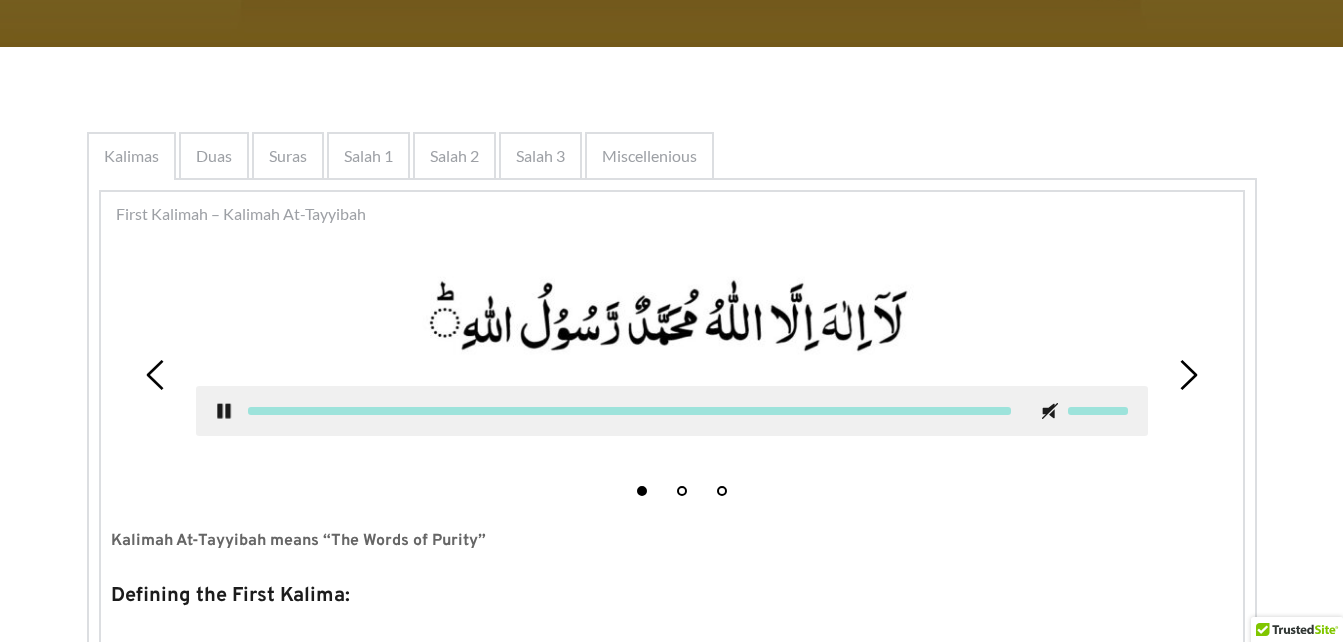 click 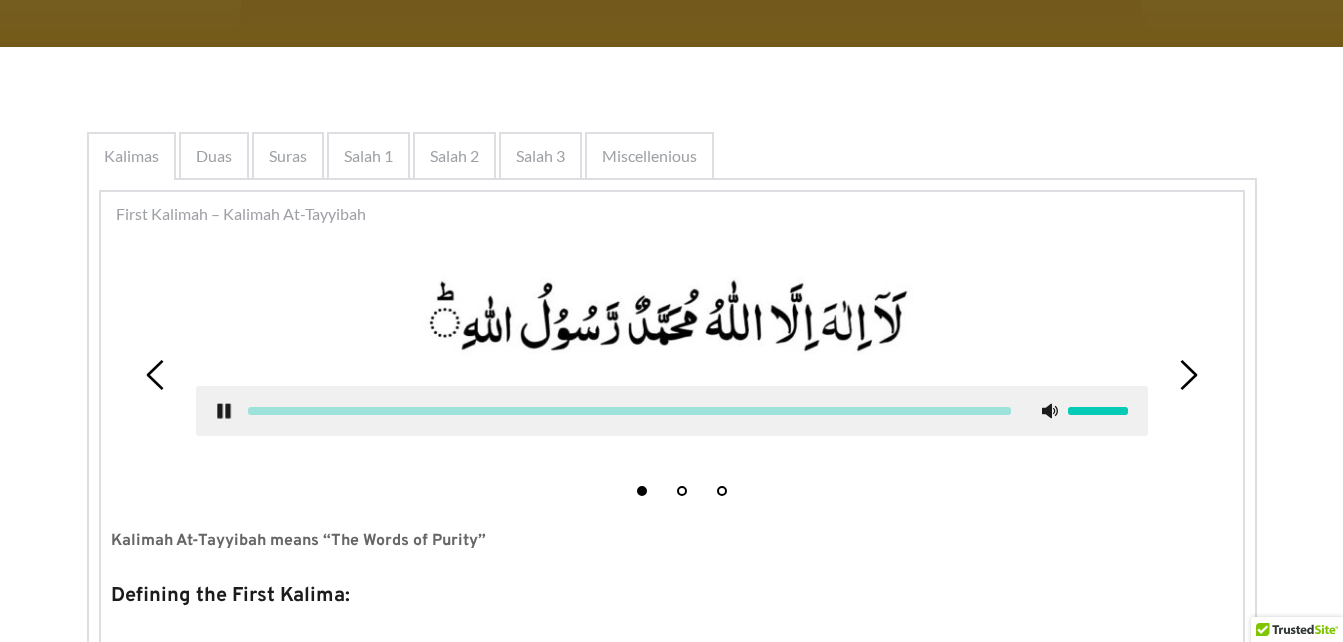 click on "2" at bounding box center [682, 491] 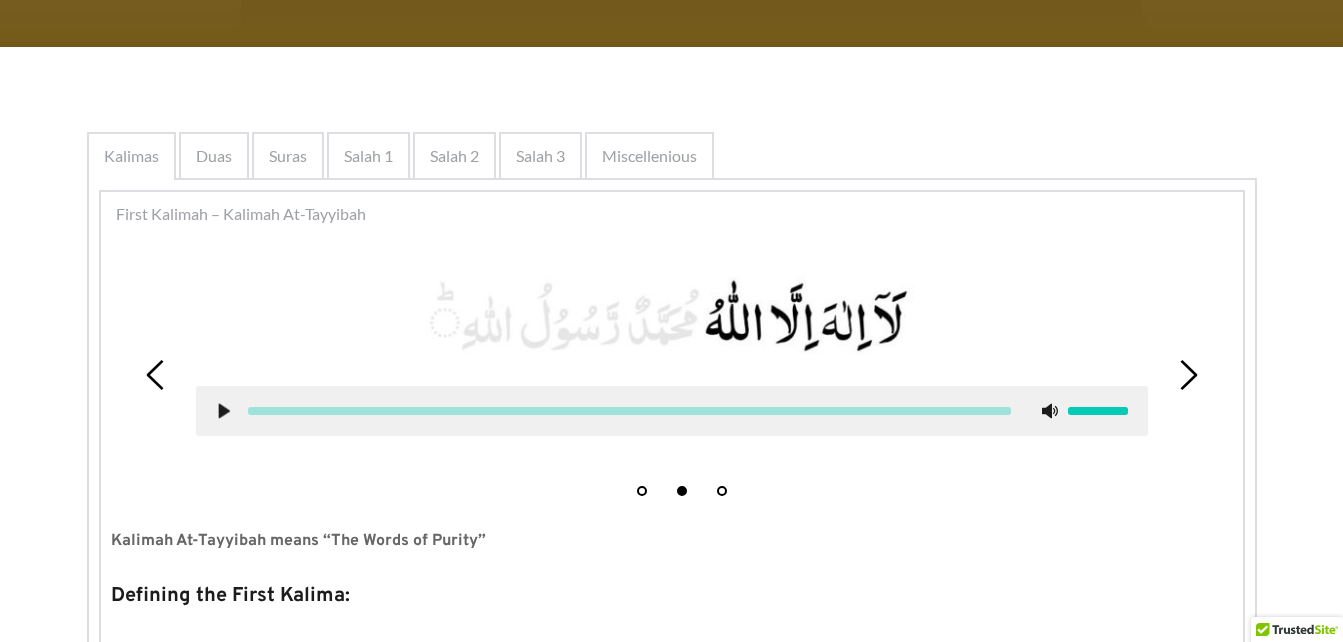 click on "3" at bounding box center [722, 491] 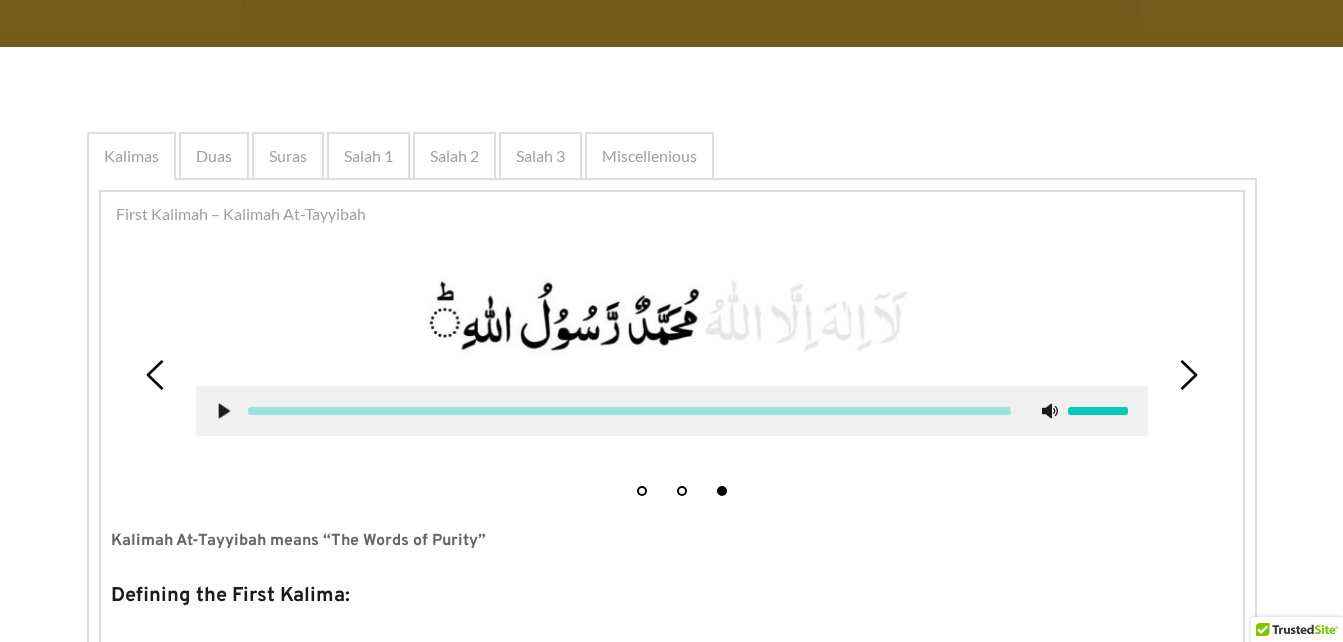 click on "2" at bounding box center [682, 486] 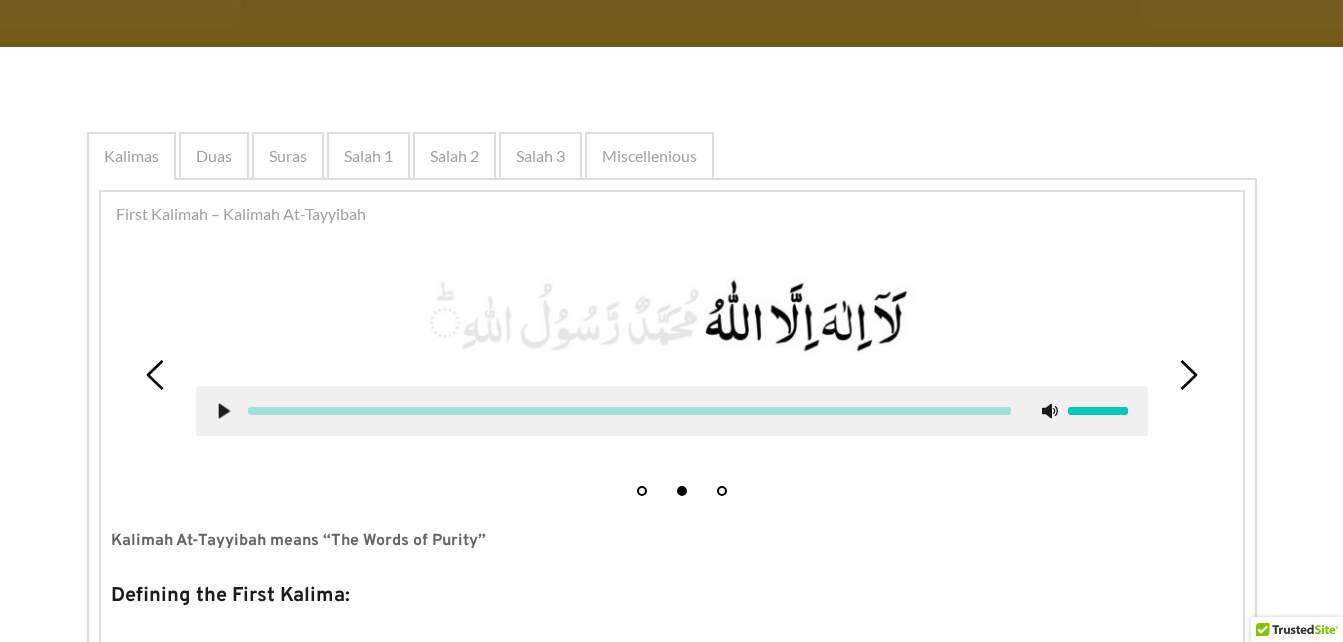 click on "1" at bounding box center (642, 491) 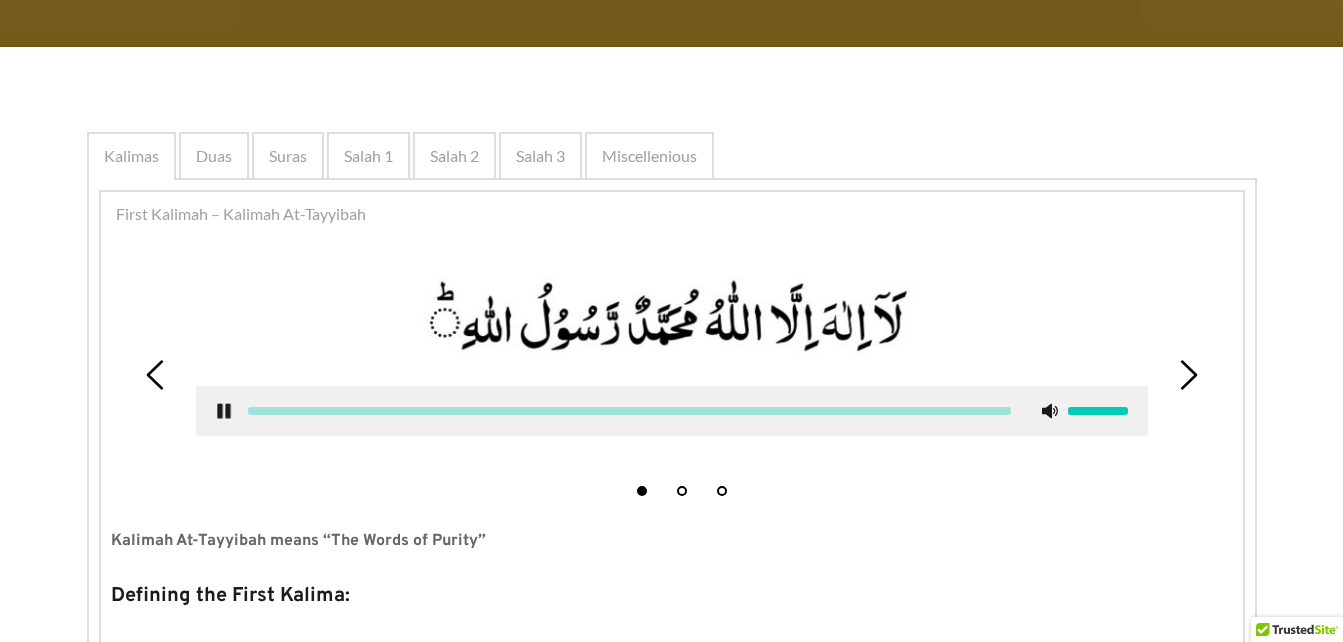 click 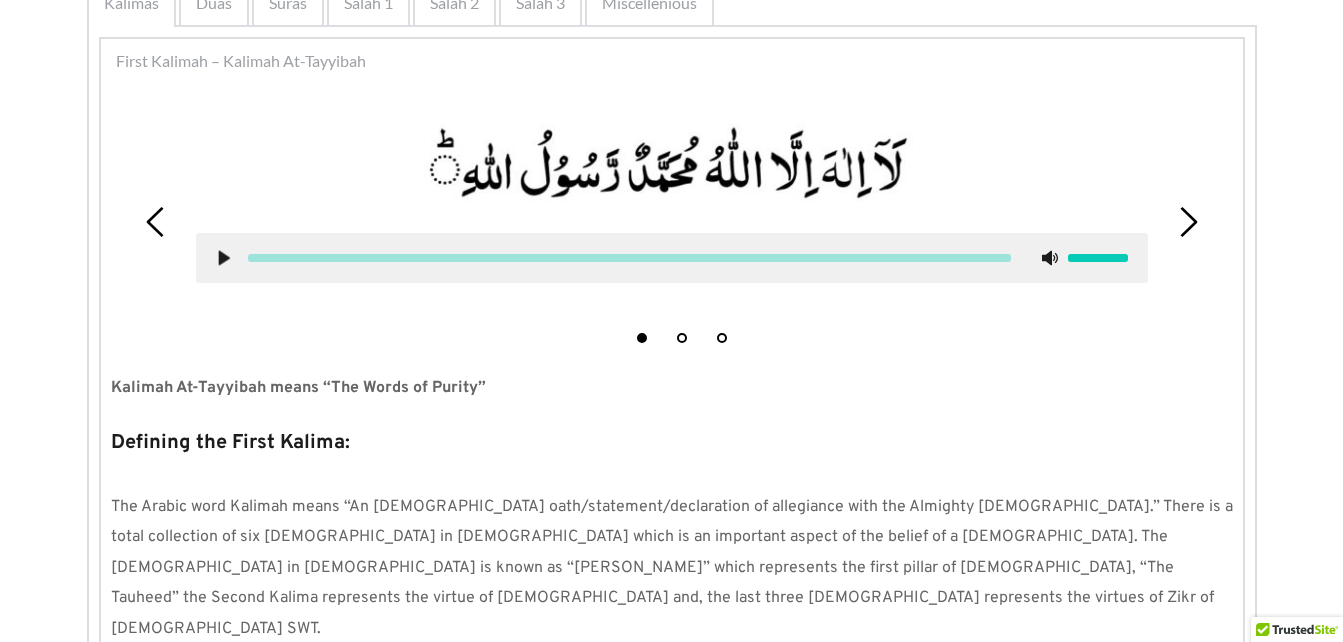 scroll, scrollTop: 451, scrollLeft: 0, axis: vertical 